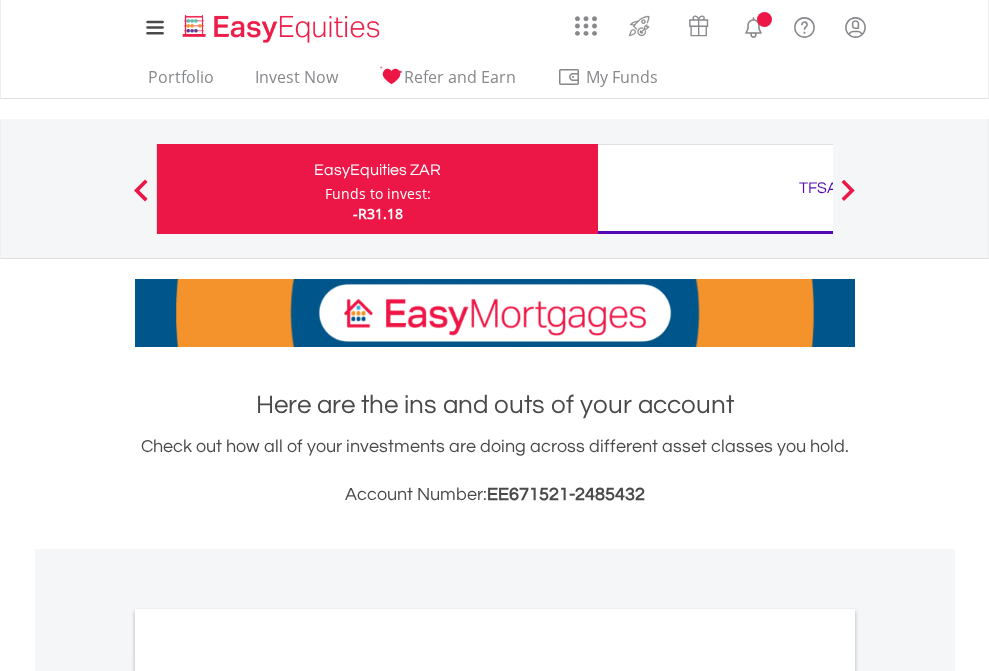 scroll, scrollTop: 0, scrollLeft: 0, axis: both 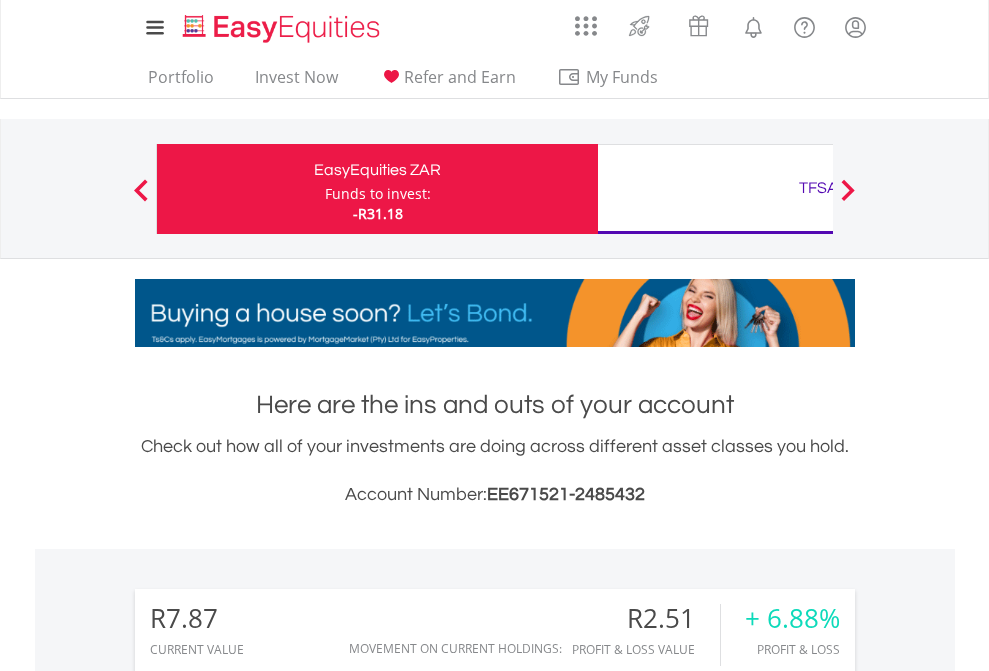 click on "Funds to invest:" at bounding box center [378, 194] 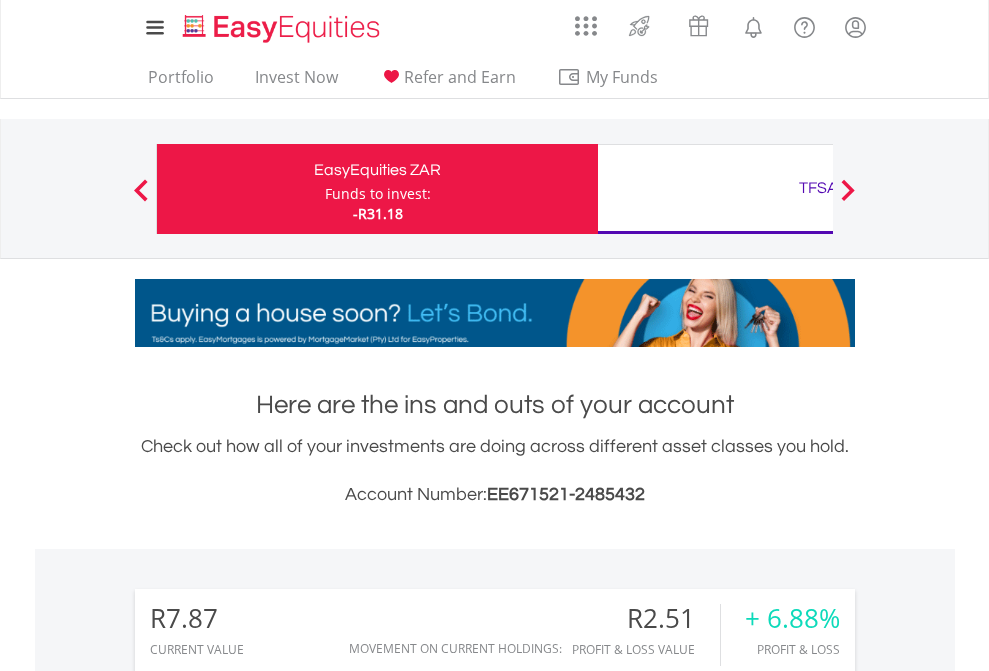 scroll, scrollTop: 999808, scrollLeft: 999687, axis: both 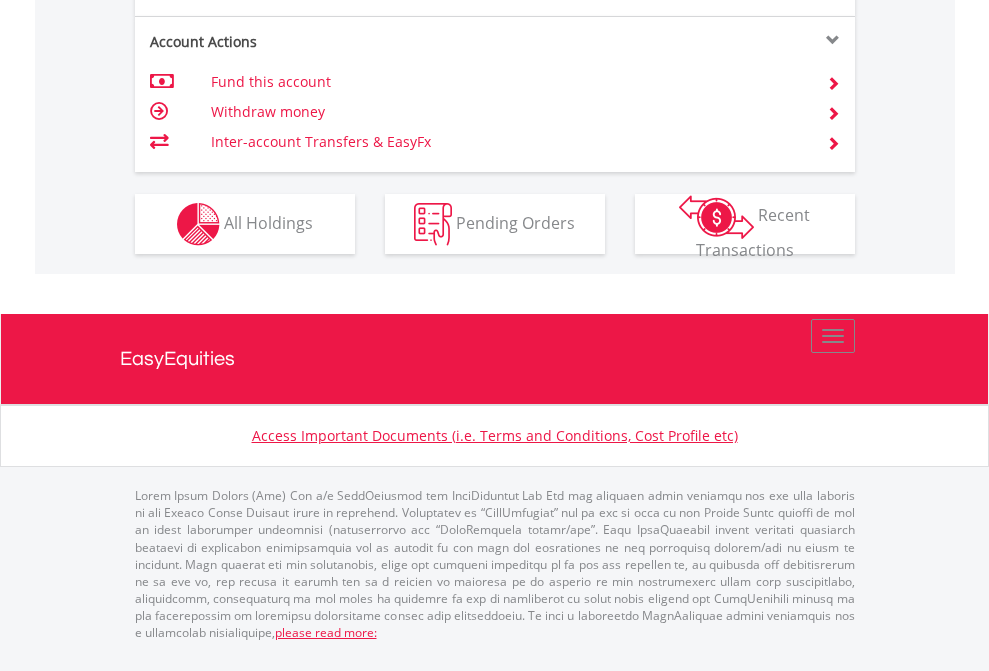 click on "Investment types" at bounding box center [706, -337] 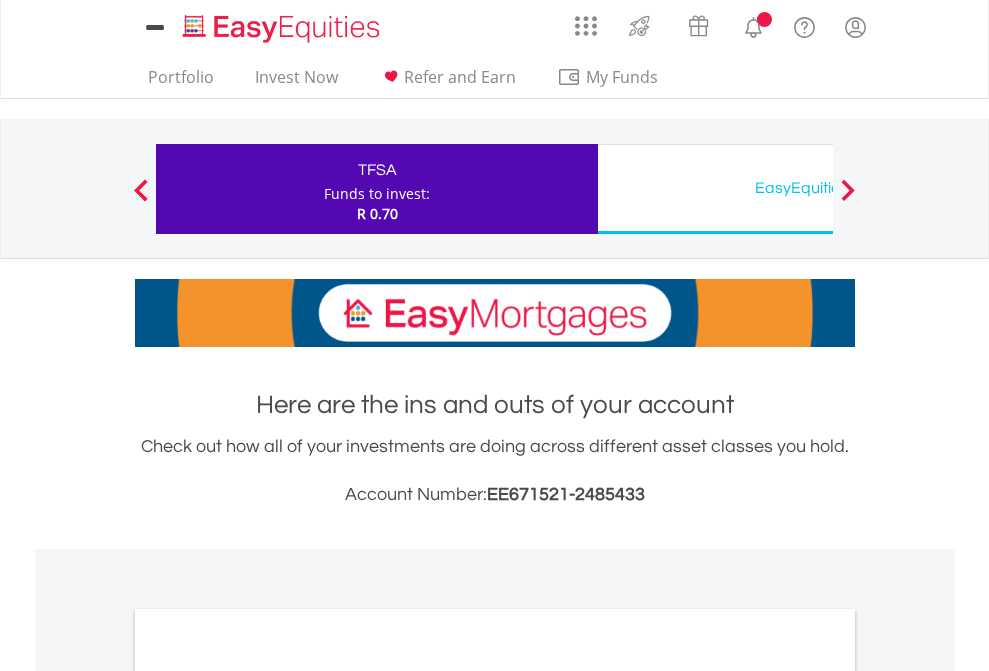 scroll, scrollTop: 0, scrollLeft: 0, axis: both 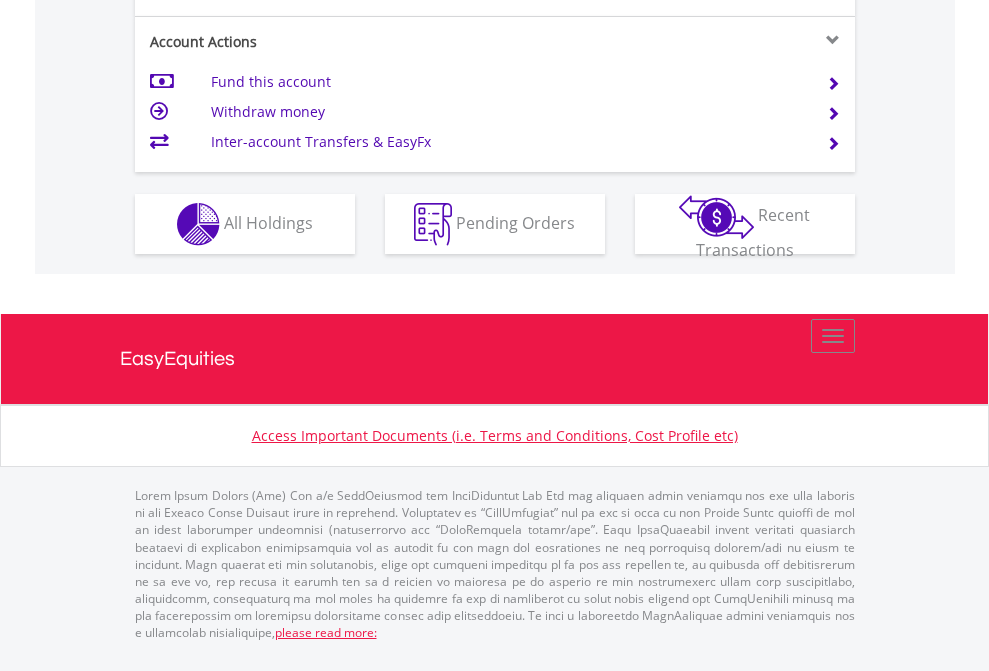 click on "Investment types" at bounding box center [706, -337] 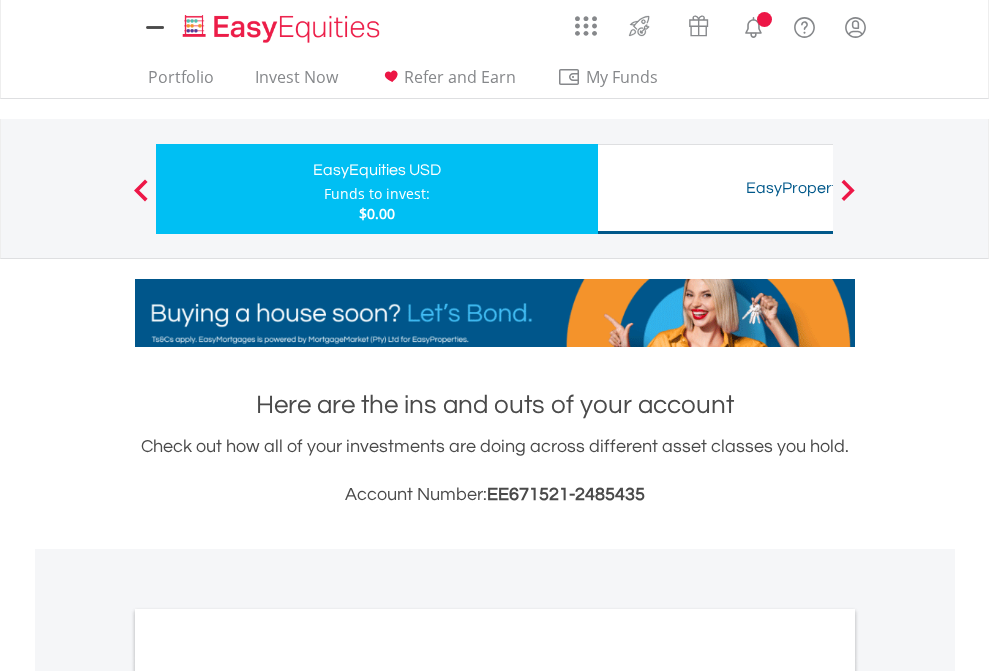 scroll, scrollTop: 0, scrollLeft: 0, axis: both 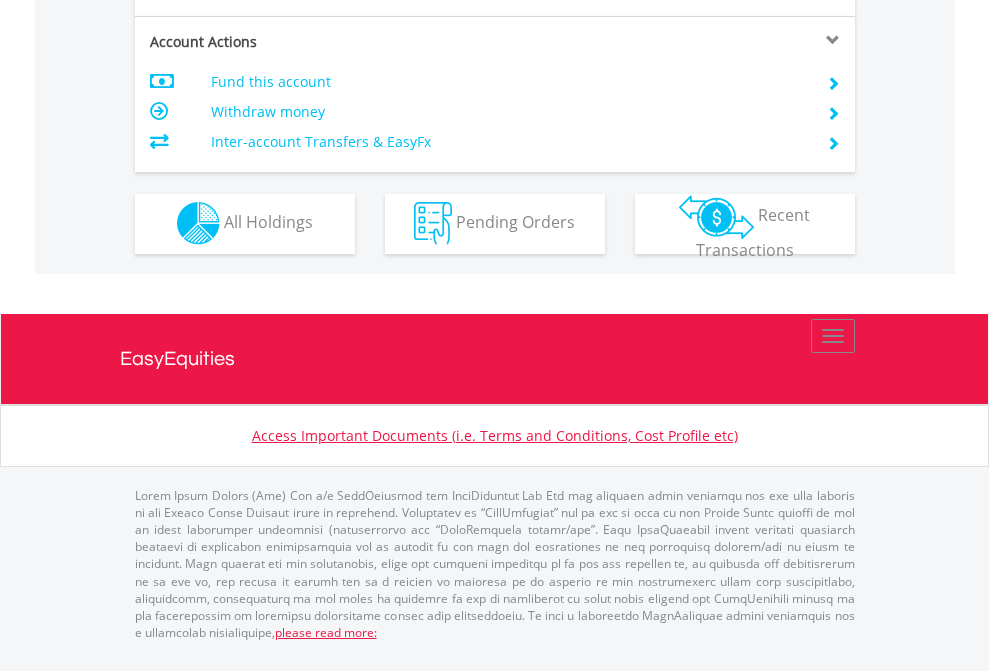 click on "Investment types" at bounding box center [706, -353] 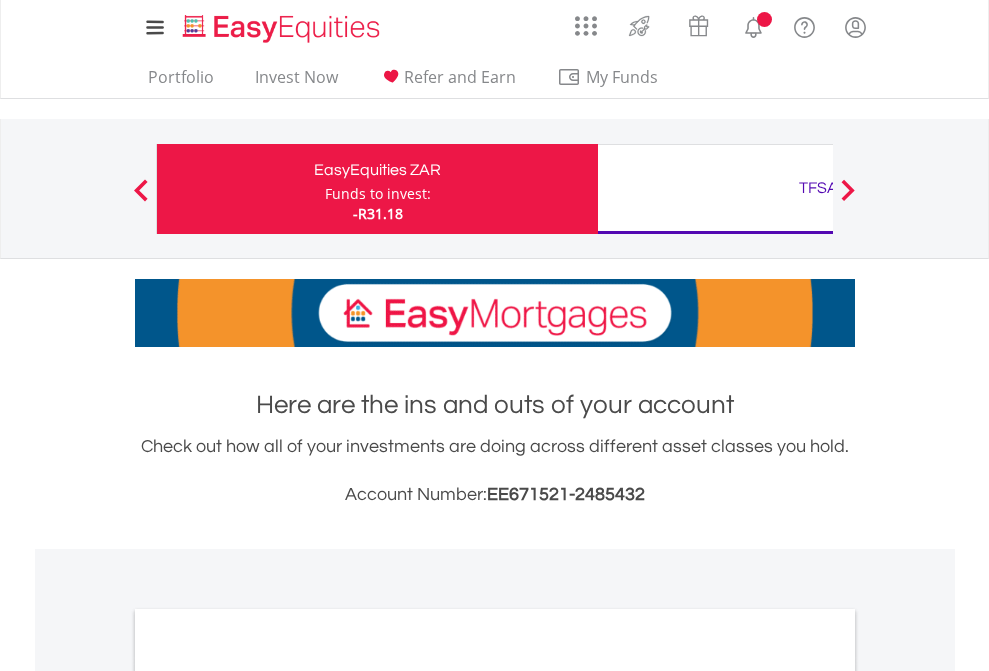 scroll, scrollTop: 0, scrollLeft: 0, axis: both 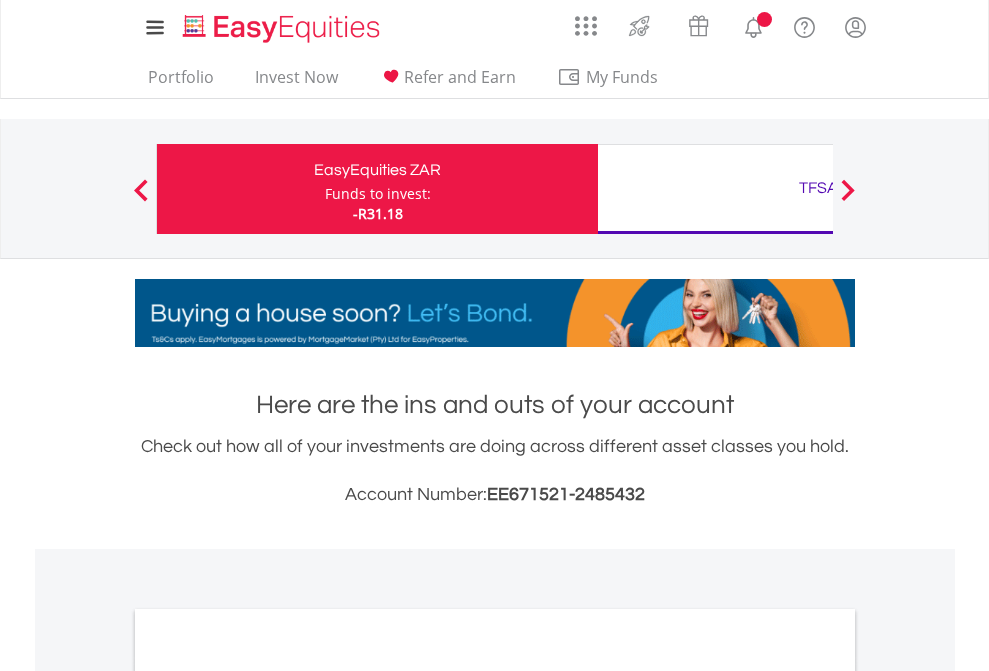 click on "All Holdings" at bounding box center [268, 1096] 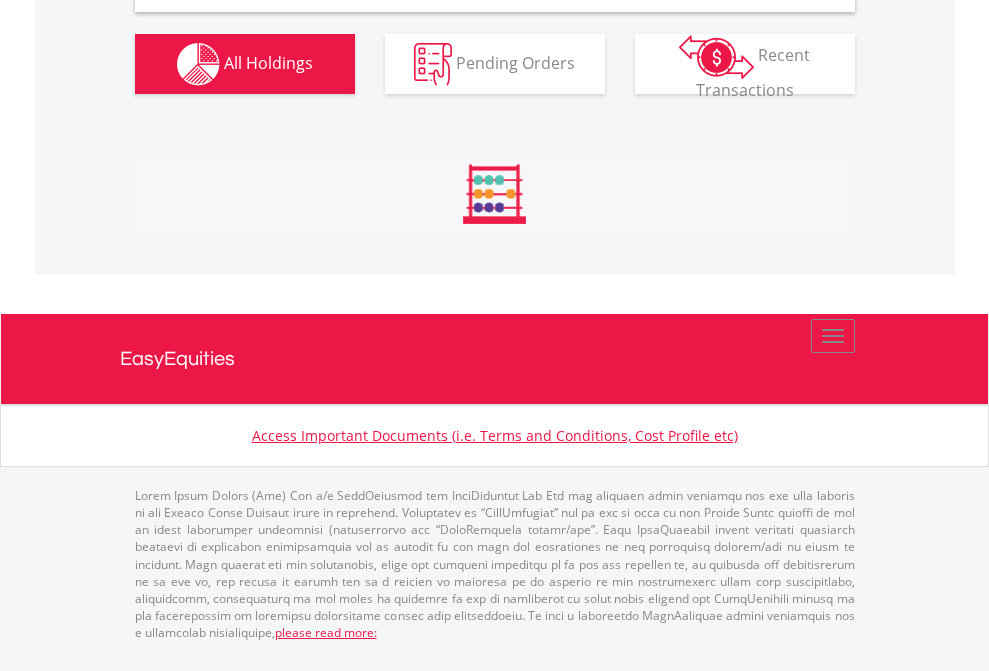 scroll, scrollTop: 1933, scrollLeft: 0, axis: vertical 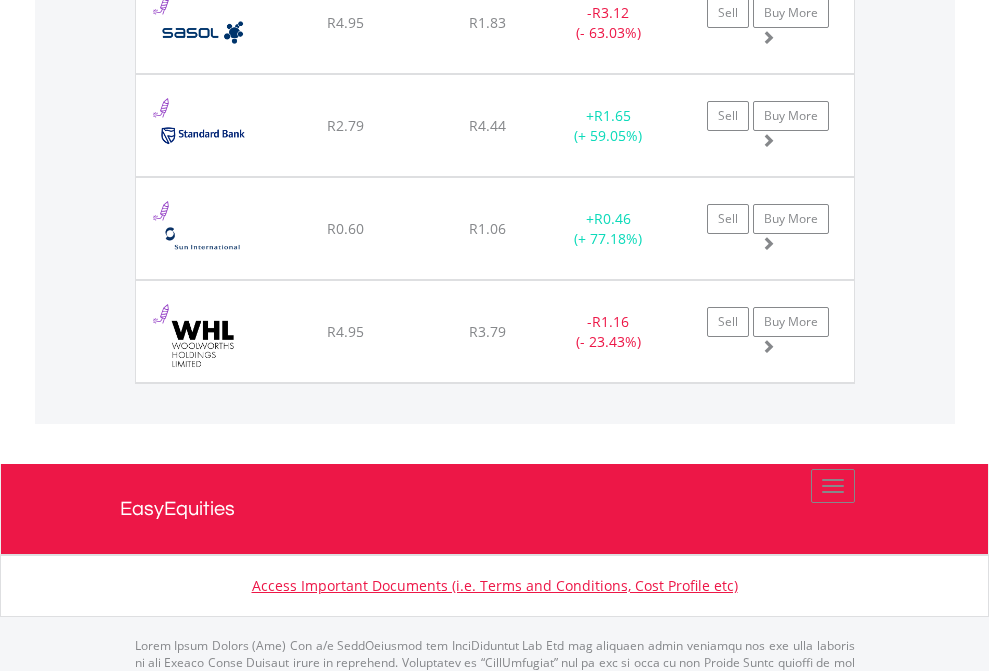 click on "TFSA" at bounding box center [818, -1745] 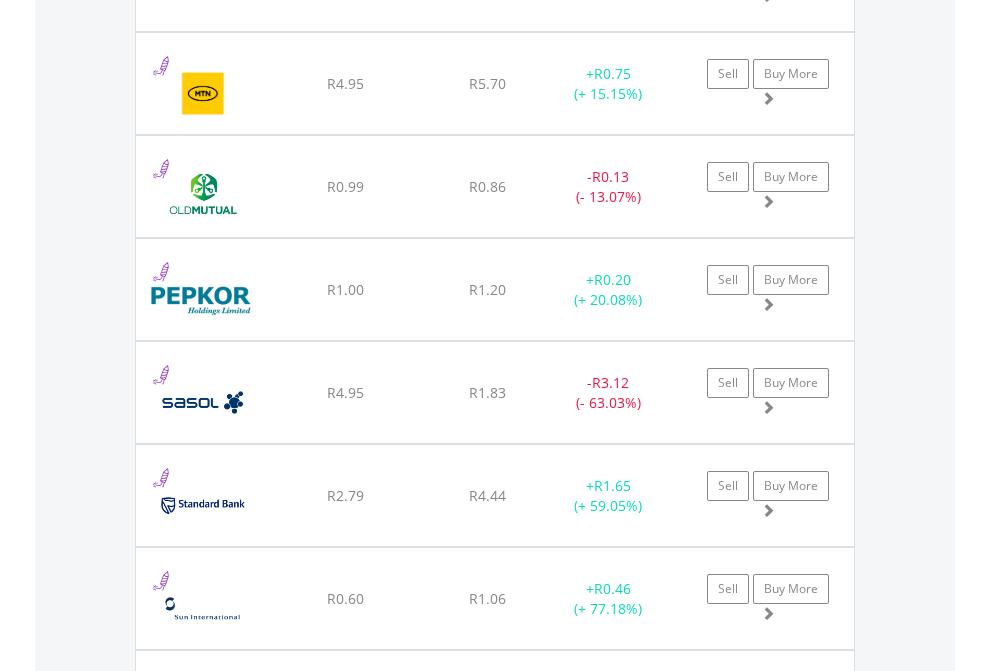 scroll, scrollTop: 144, scrollLeft: 0, axis: vertical 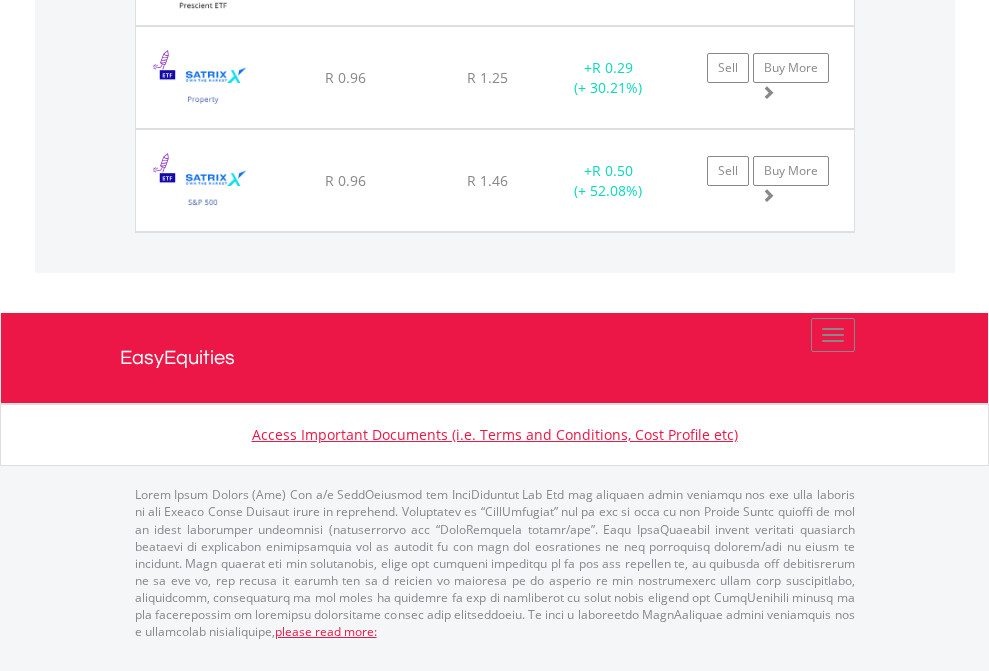 click on "EasyEquities USD" at bounding box center (818, -1545) 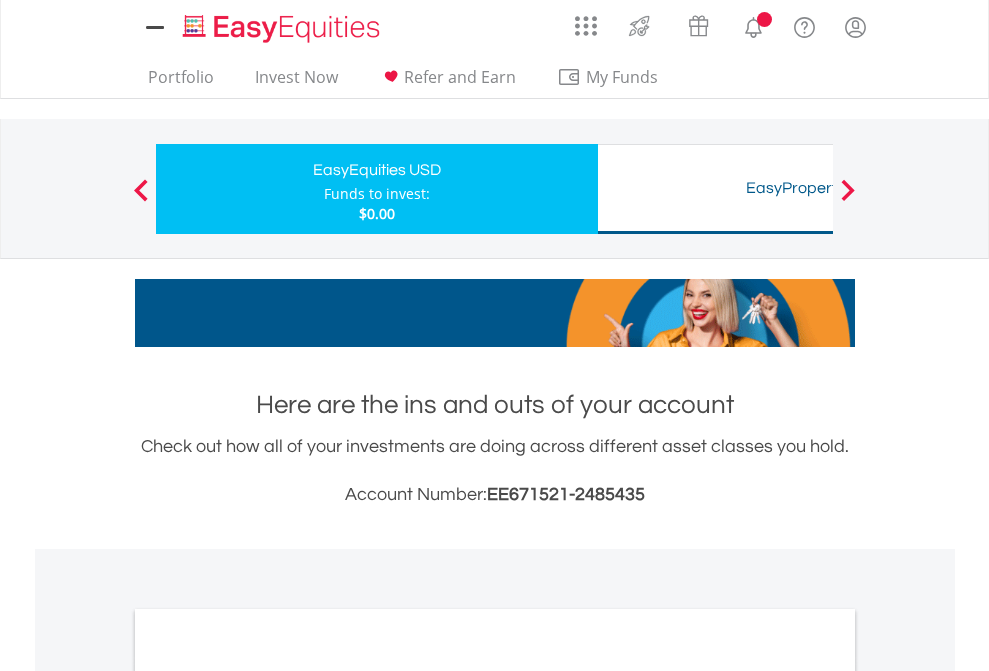 scroll, scrollTop: 0, scrollLeft: 0, axis: both 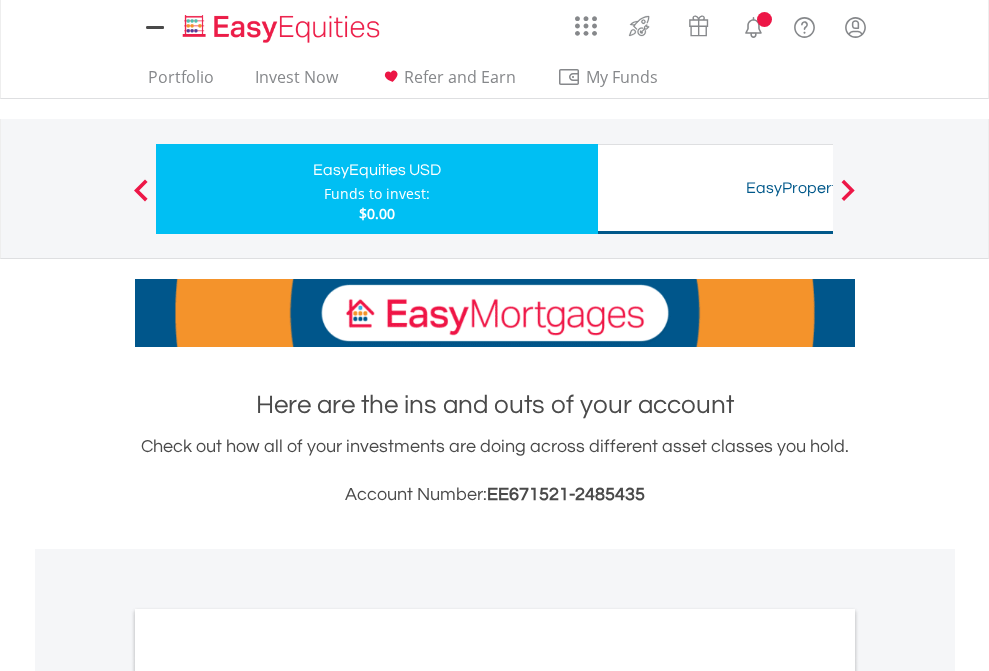 click on "All Holdings" at bounding box center [268, 1096] 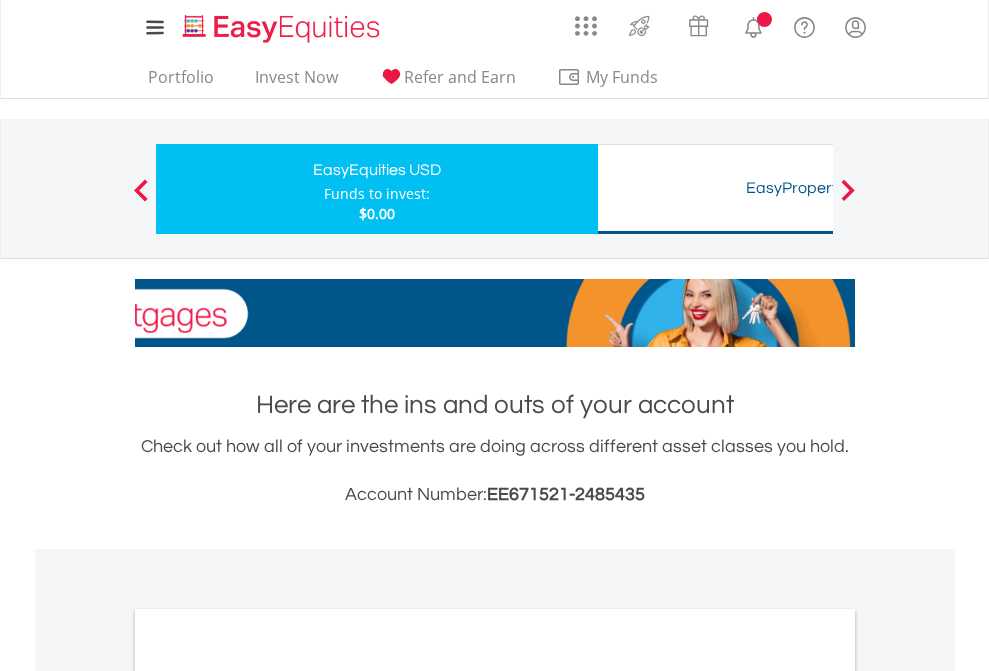 scroll, scrollTop: 1202, scrollLeft: 0, axis: vertical 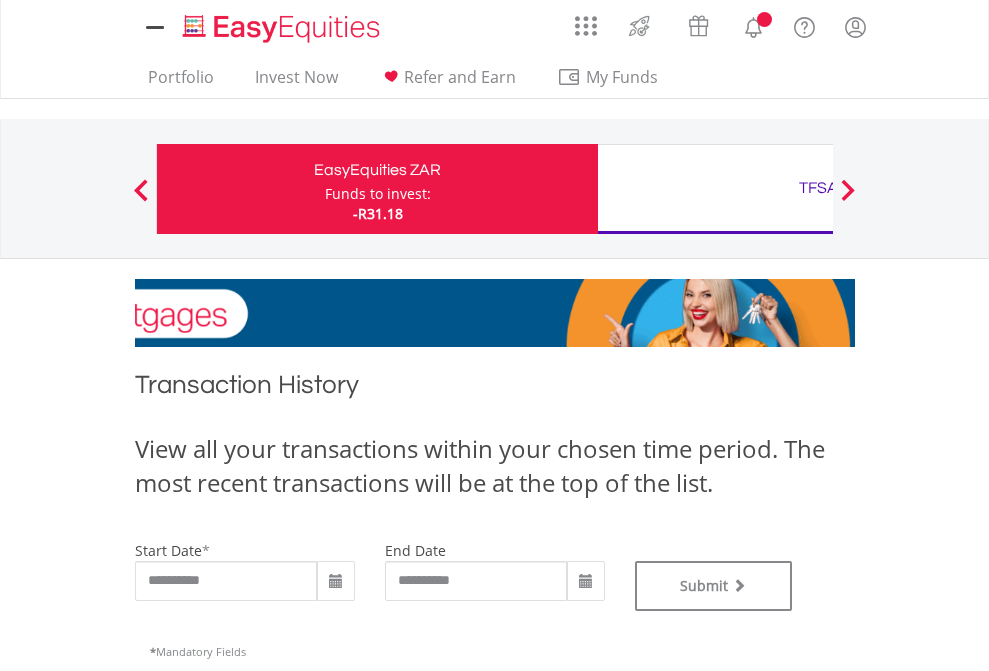 type on "**********" 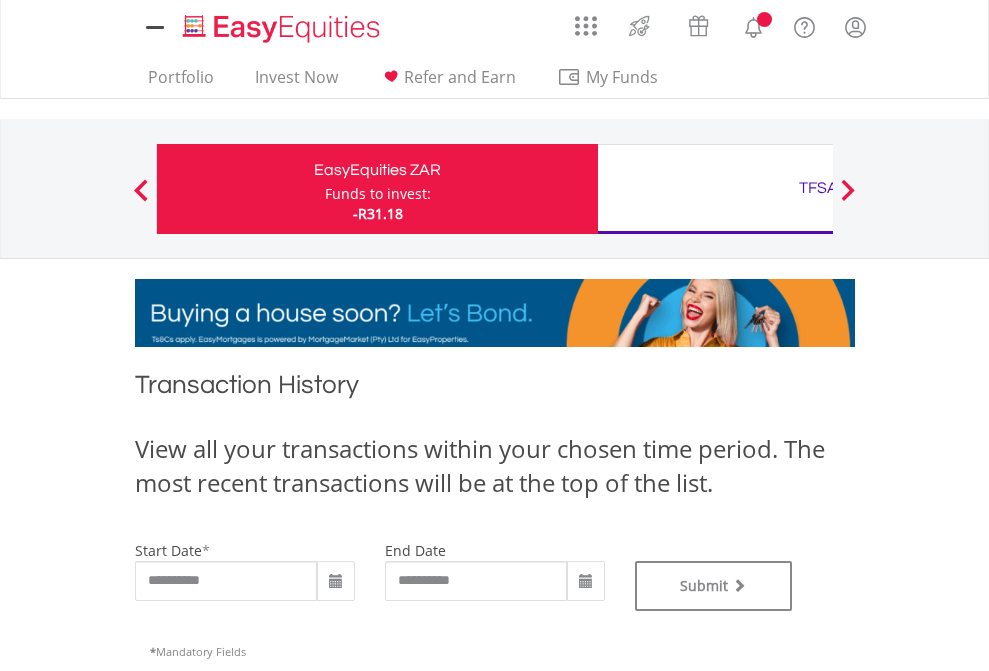 type on "**********" 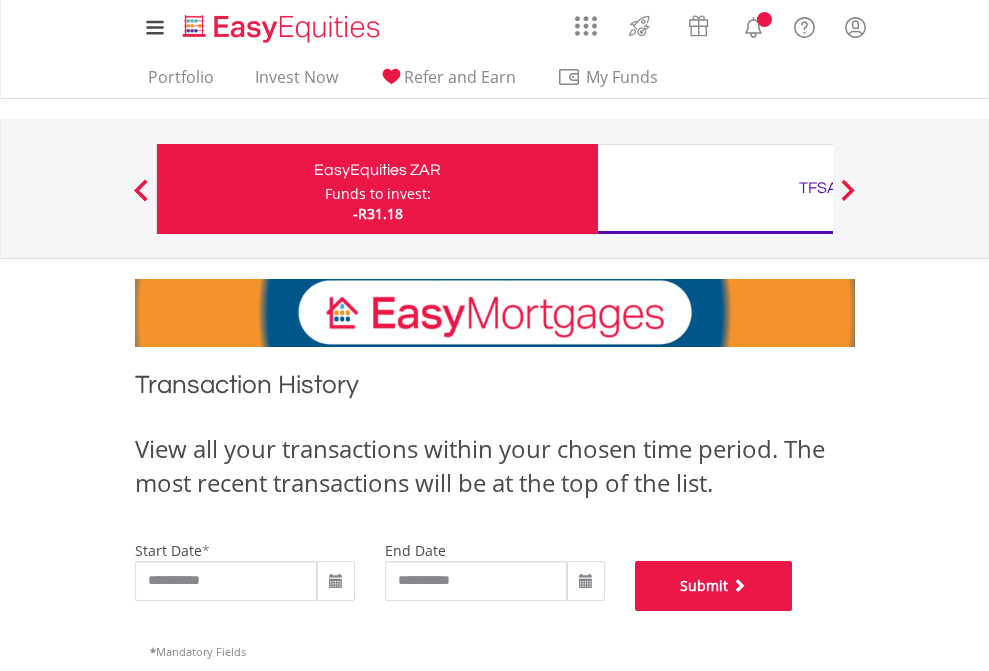 click on "Submit" at bounding box center [714, 586] 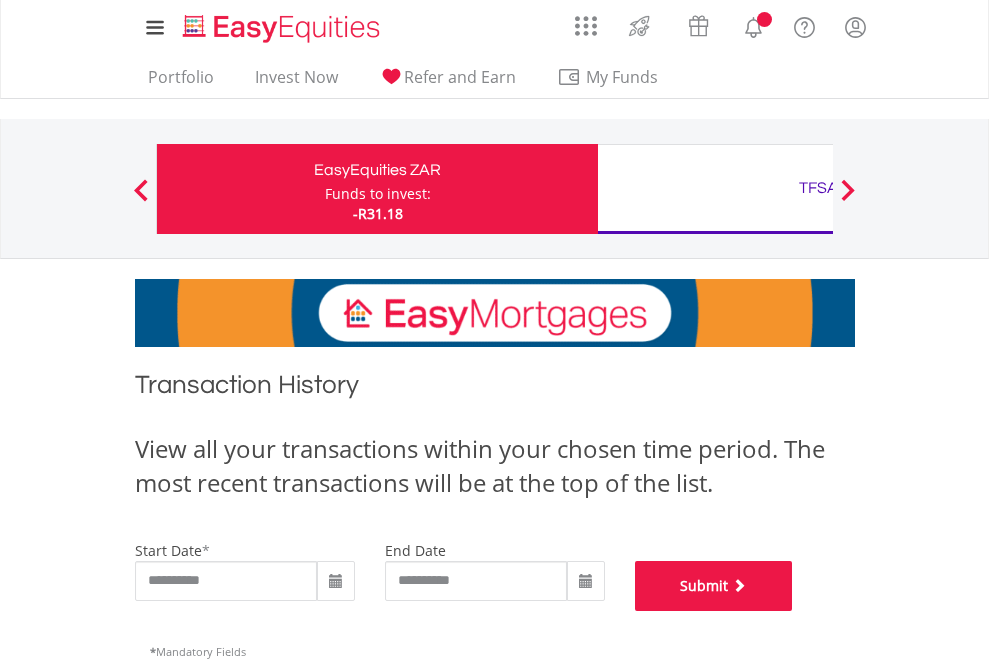 scroll, scrollTop: 811, scrollLeft: 0, axis: vertical 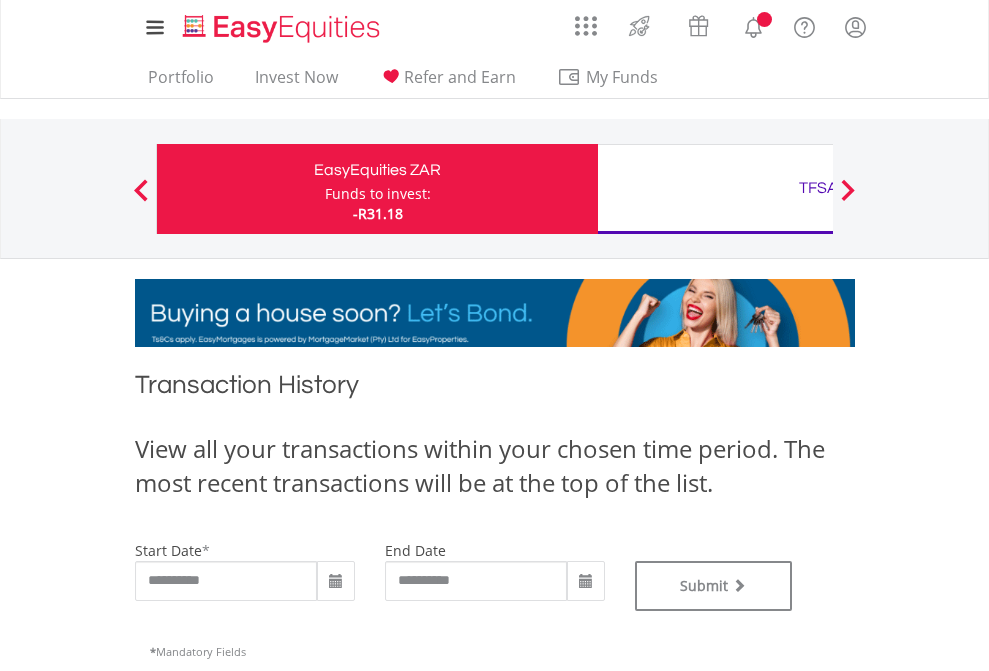 click on "TFSA" at bounding box center (818, 188) 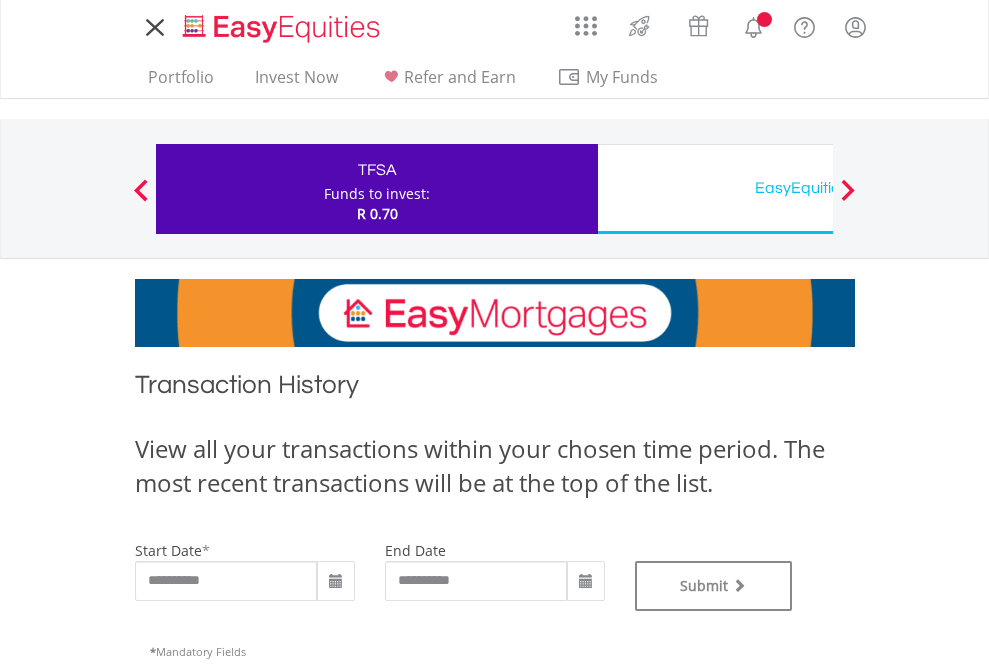 scroll, scrollTop: 0, scrollLeft: 0, axis: both 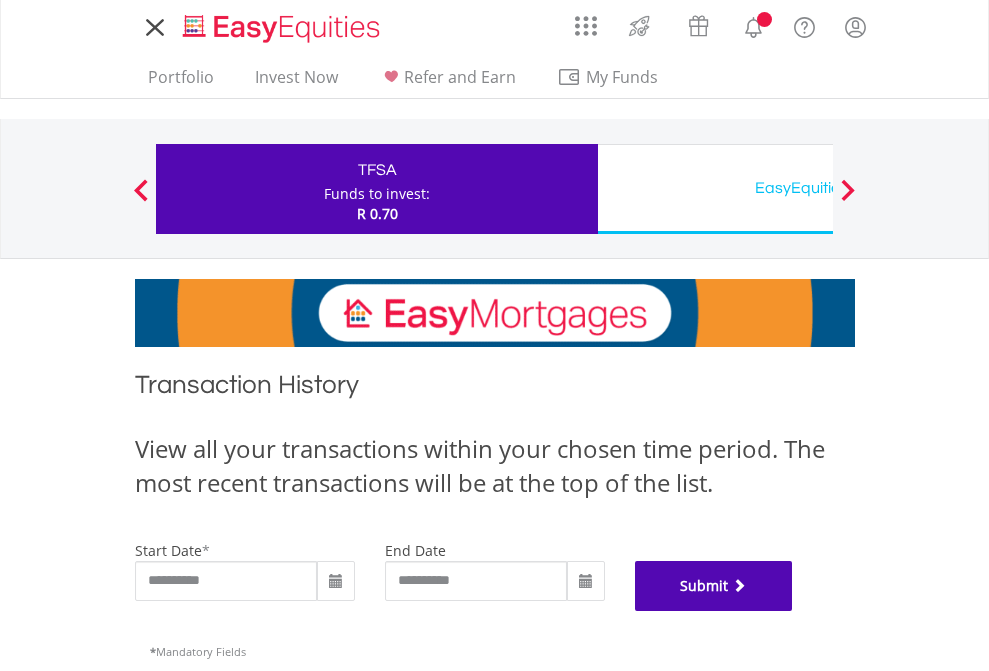 click on "Submit" at bounding box center (714, 586) 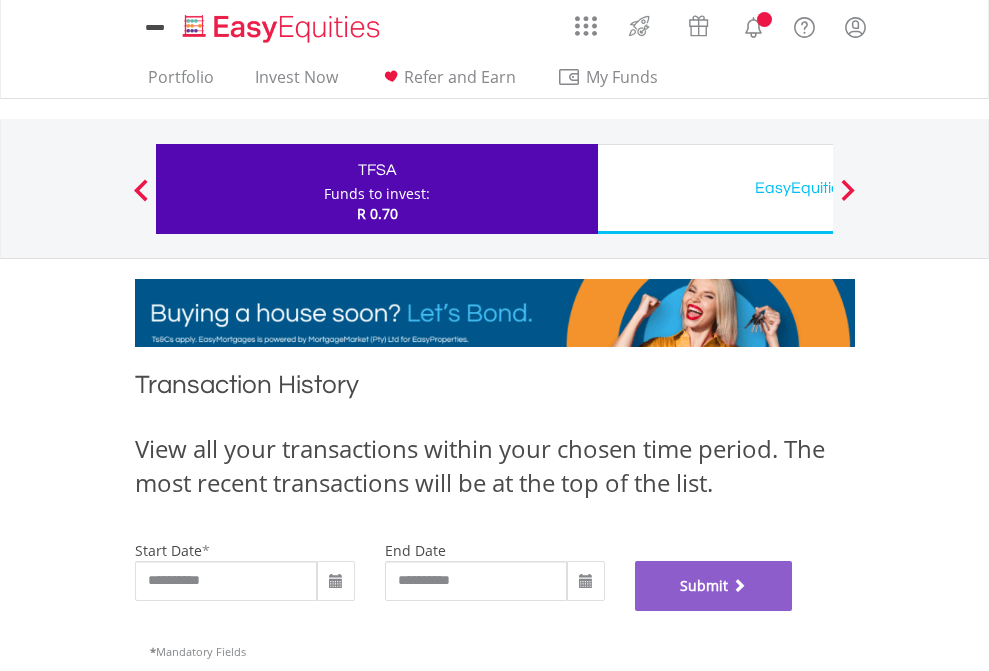 scroll, scrollTop: 811, scrollLeft: 0, axis: vertical 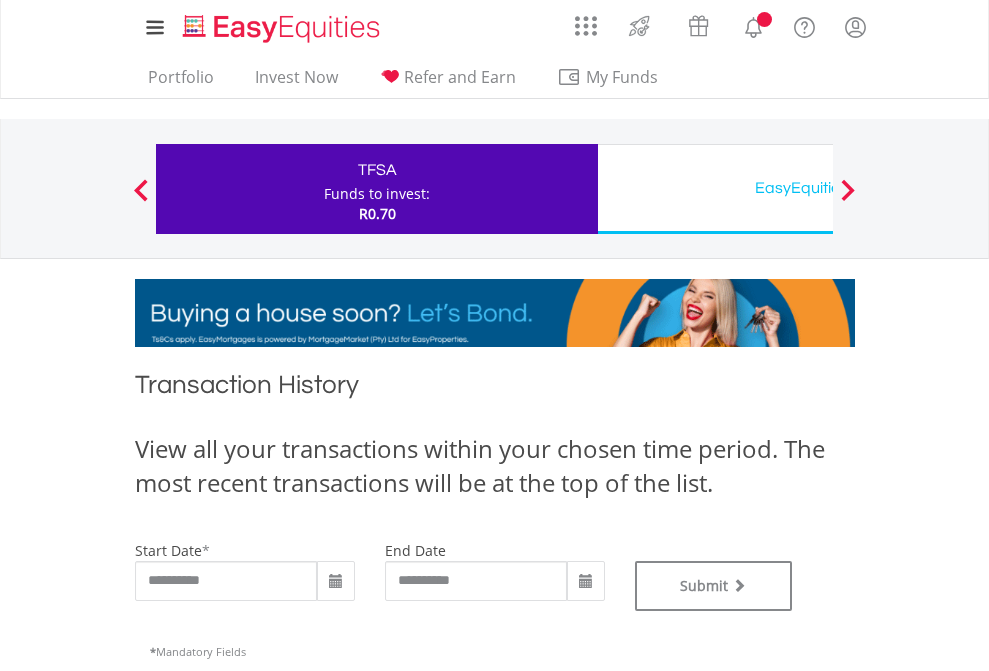 click on "EasyEquities USD" at bounding box center (818, 188) 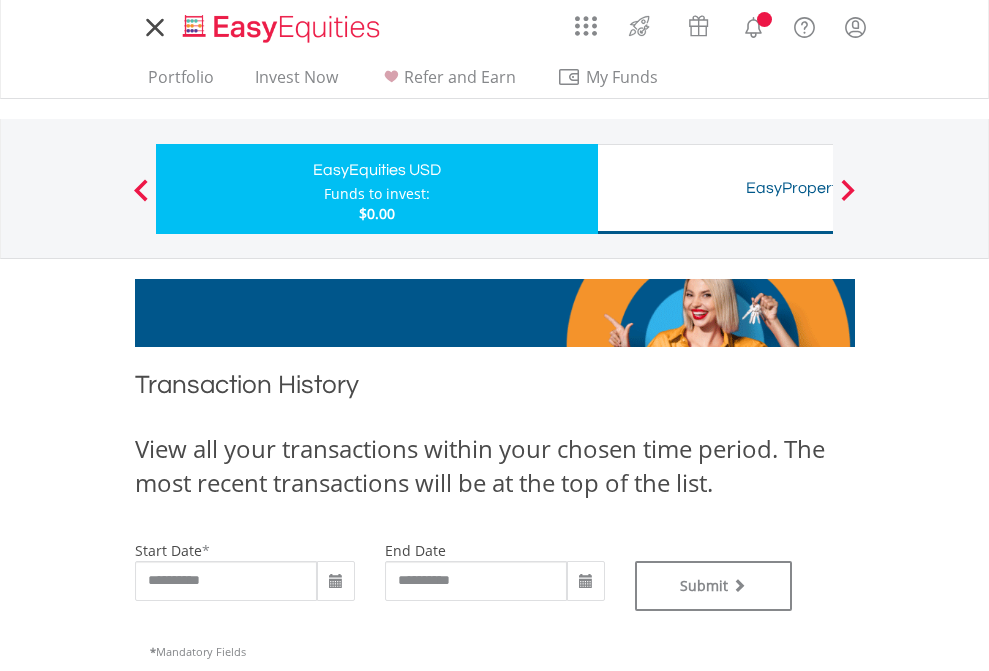scroll, scrollTop: 0, scrollLeft: 0, axis: both 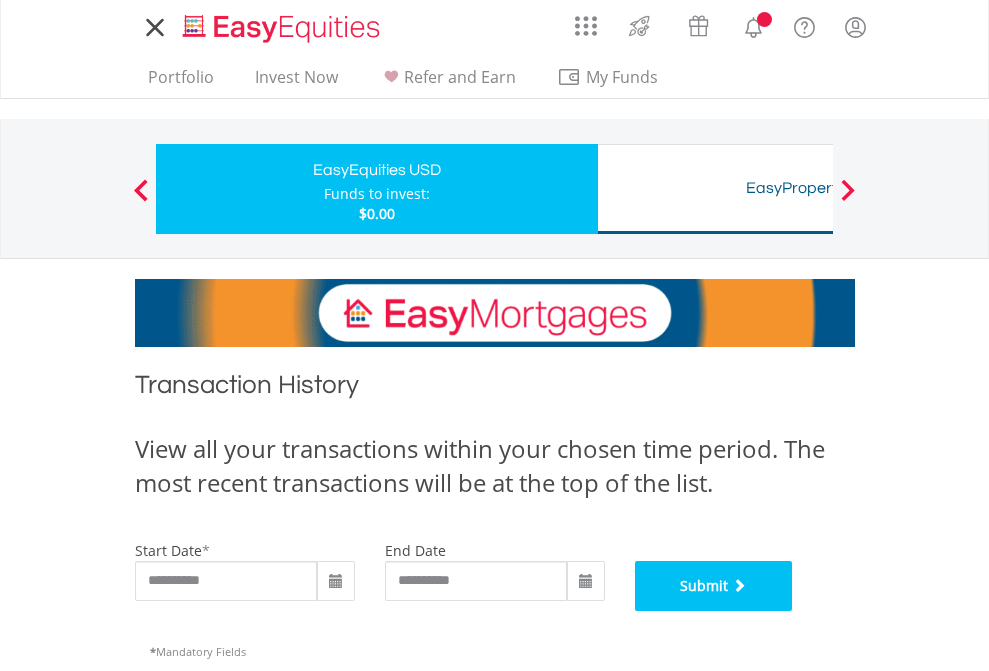 click on "Submit" at bounding box center (714, 586) 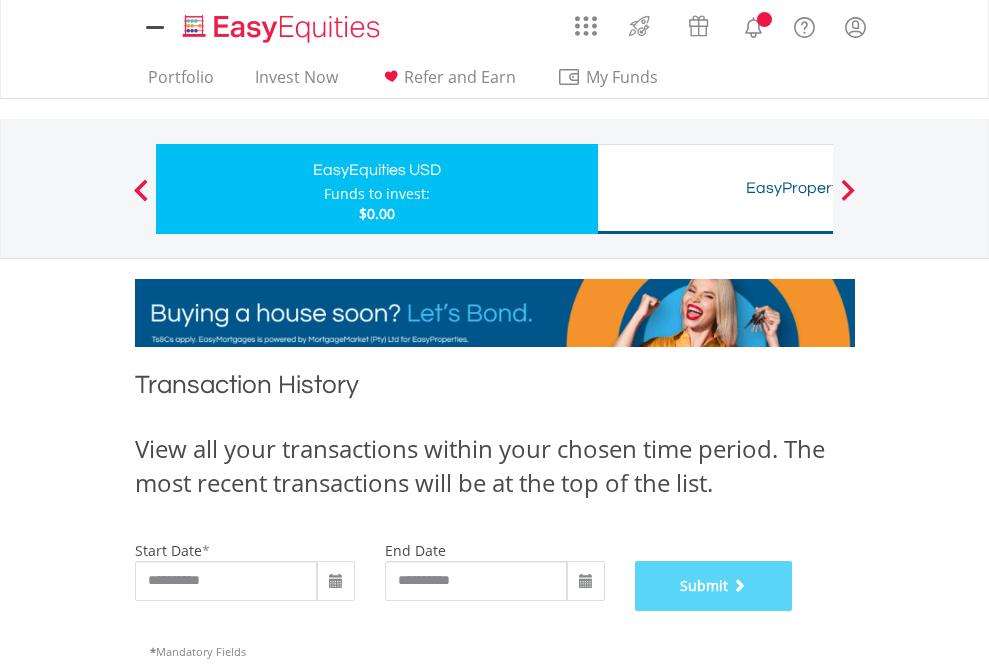 scroll, scrollTop: 811, scrollLeft: 0, axis: vertical 